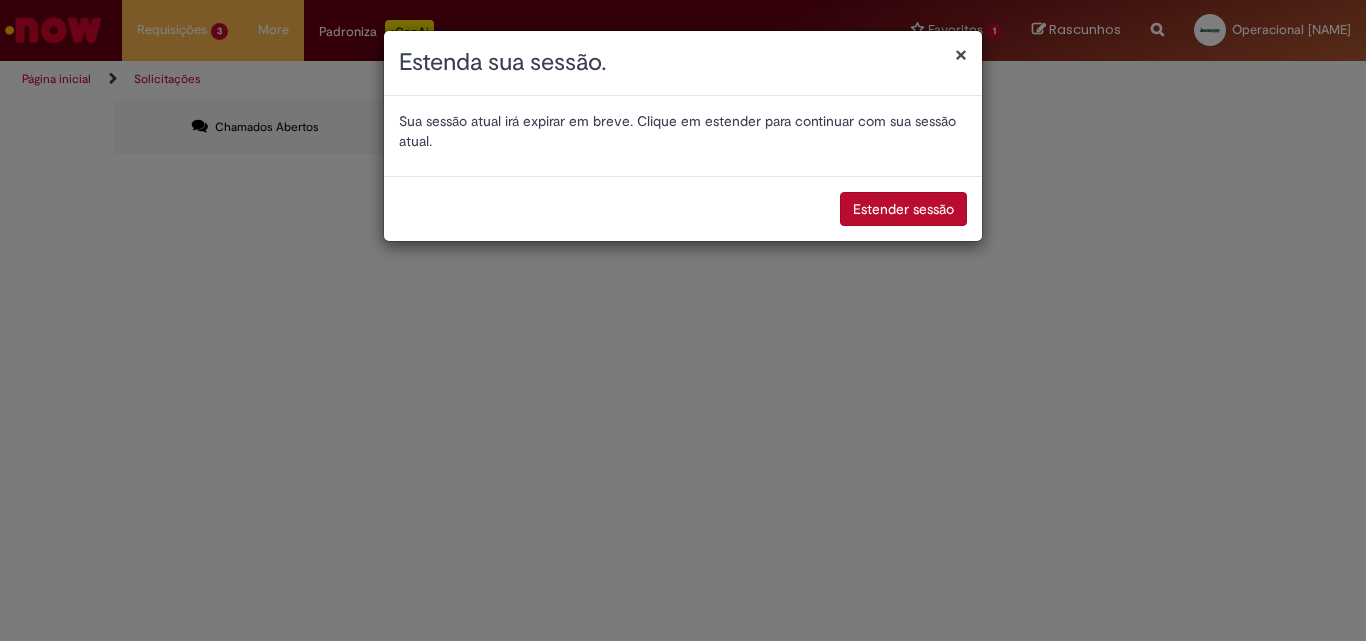 click on "×" at bounding box center (961, 54) 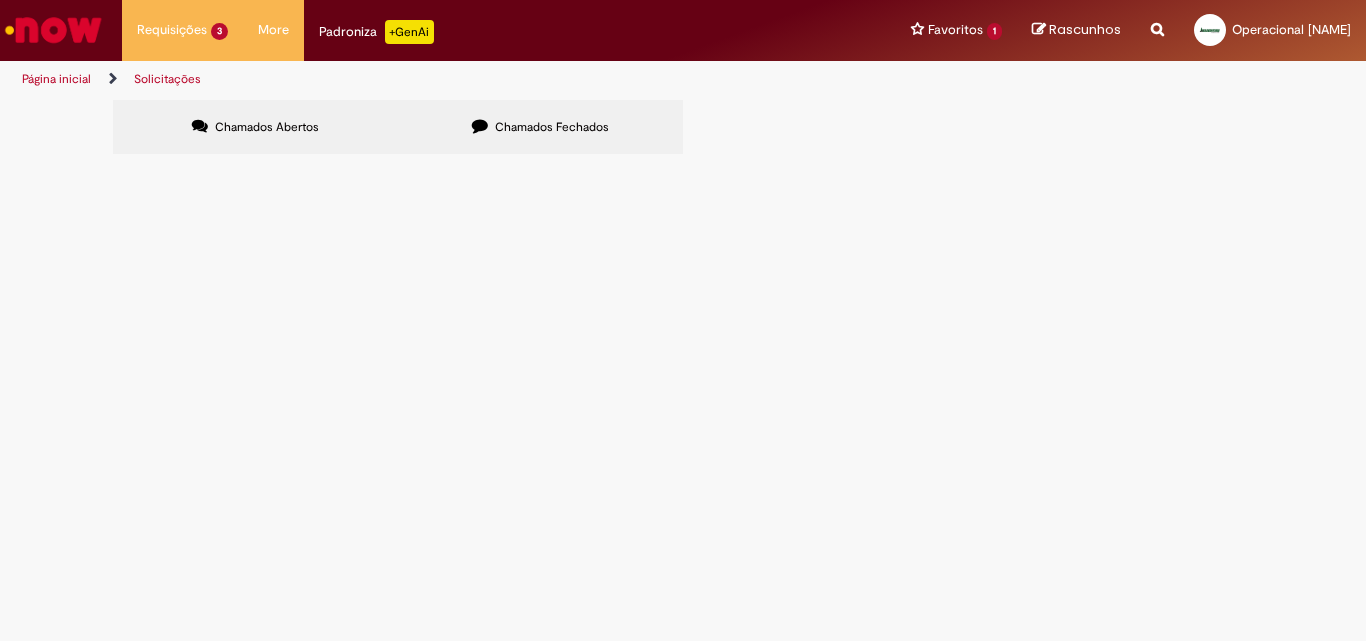 scroll, scrollTop: 0, scrollLeft: 0, axis: both 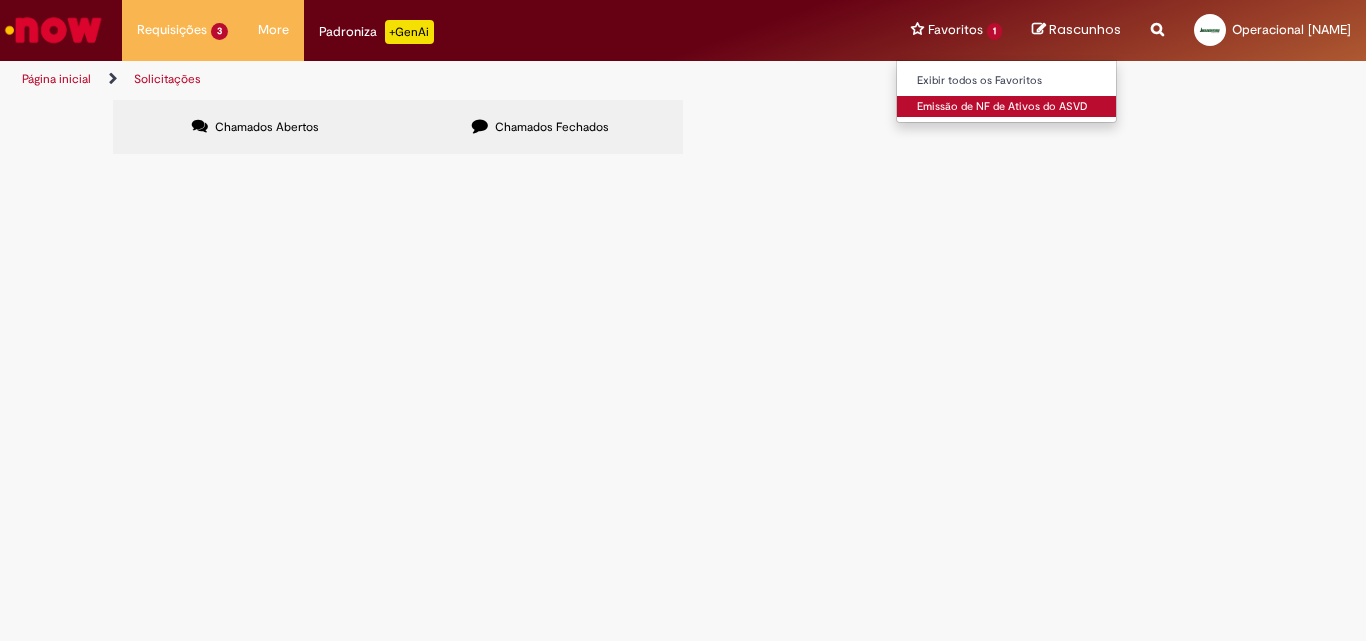 click on "Emissão de NF de Ativos do ASVD" at bounding box center [1007, 107] 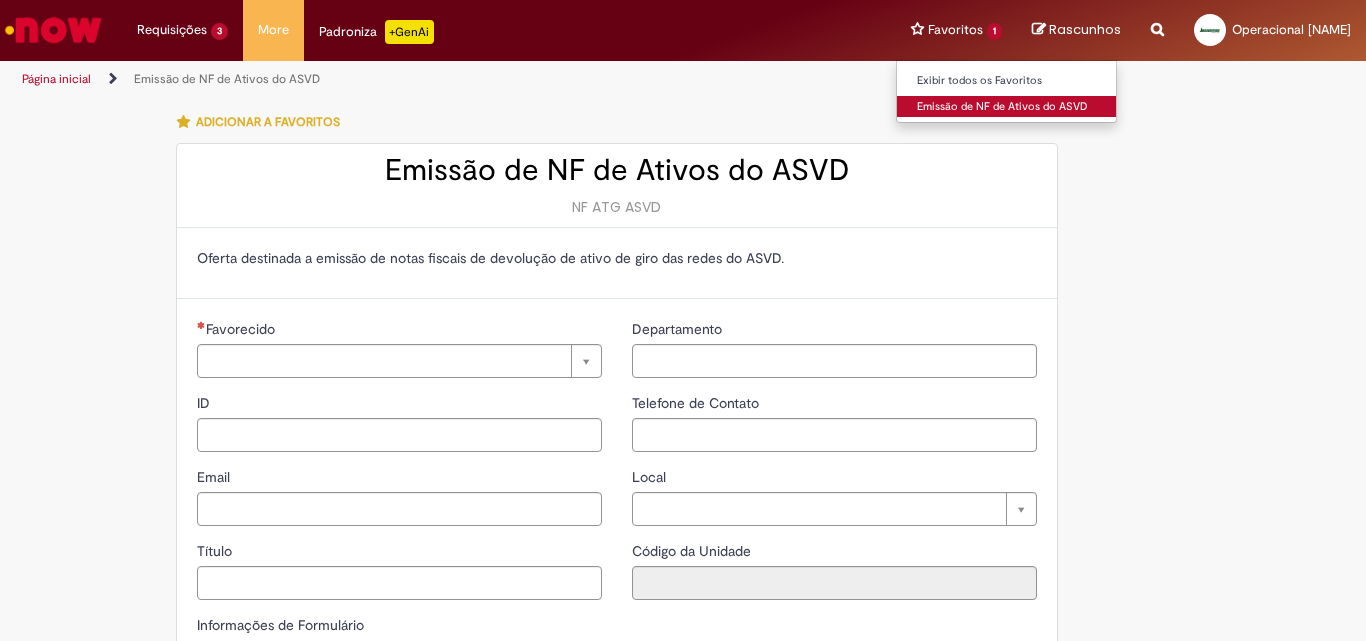 type on "**********" 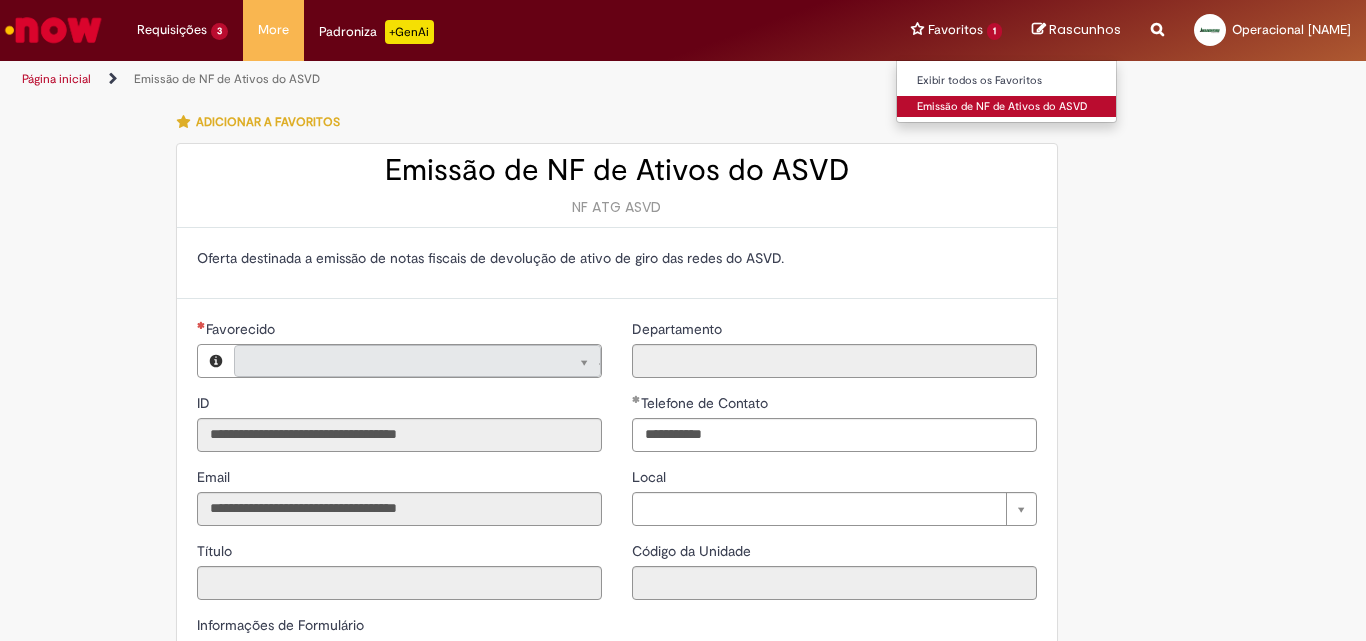 type on "**********" 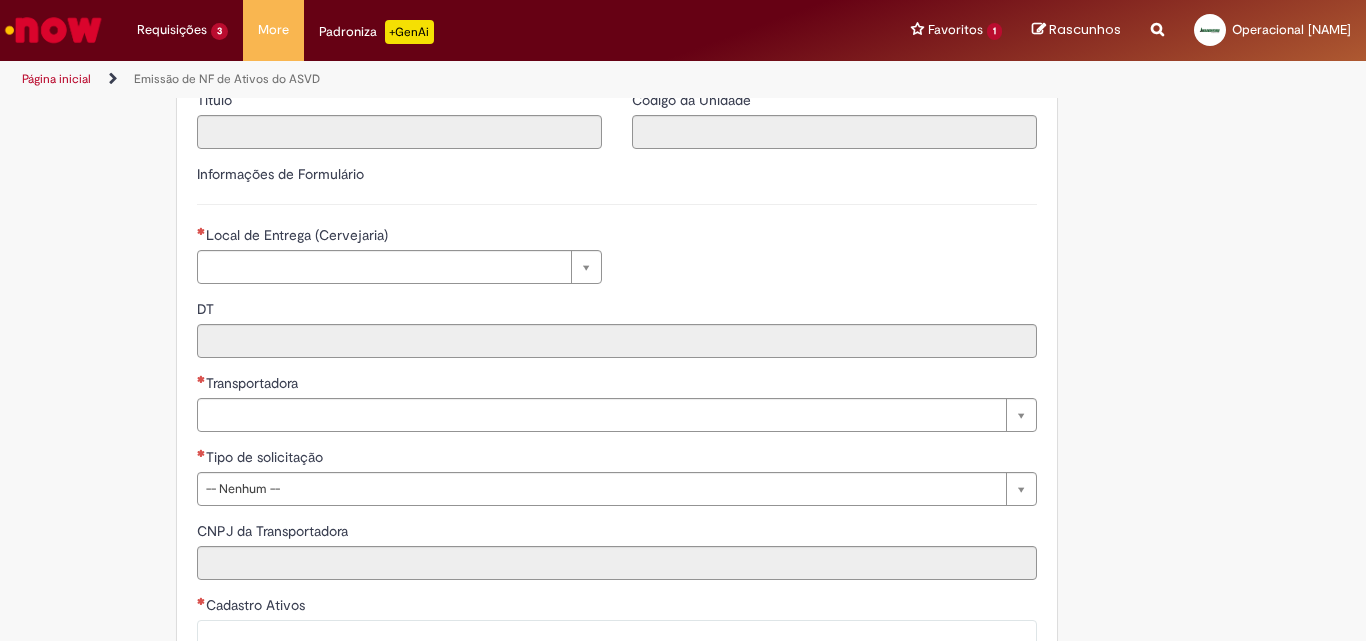 scroll, scrollTop: 533, scrollLeft: 0, axis: vertical 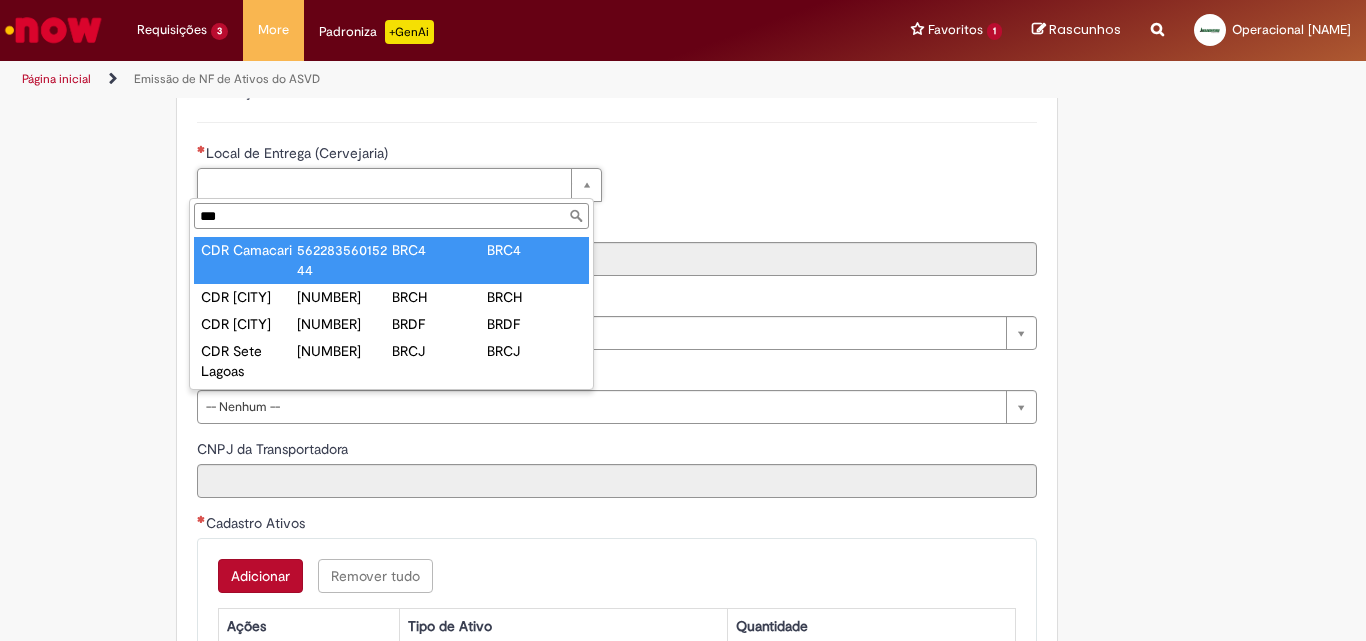 type on "***" 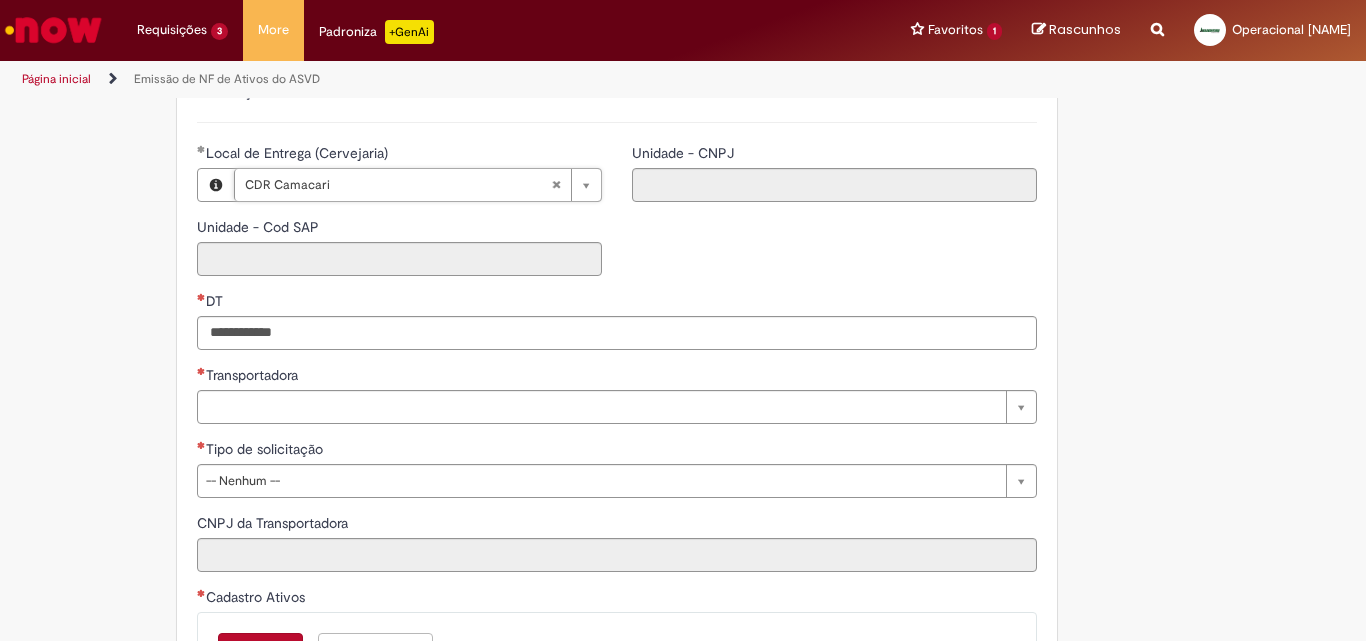 type on "****" 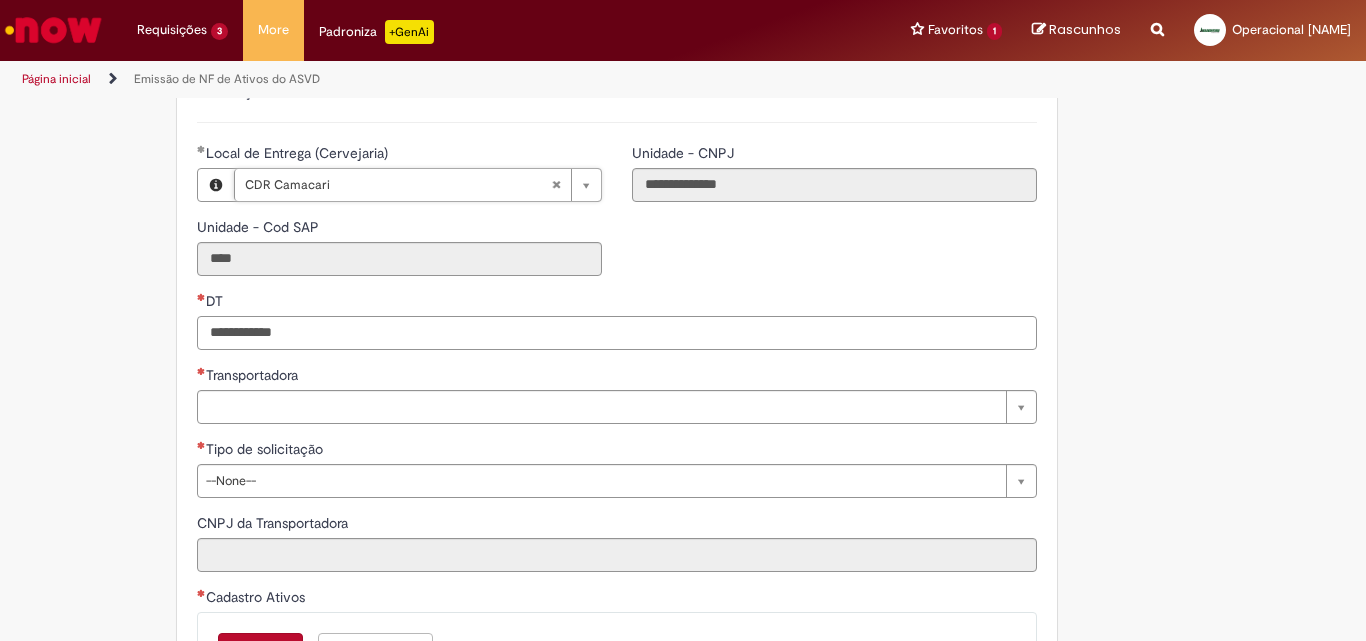 click on "DT" at bounding box center (617, 333) 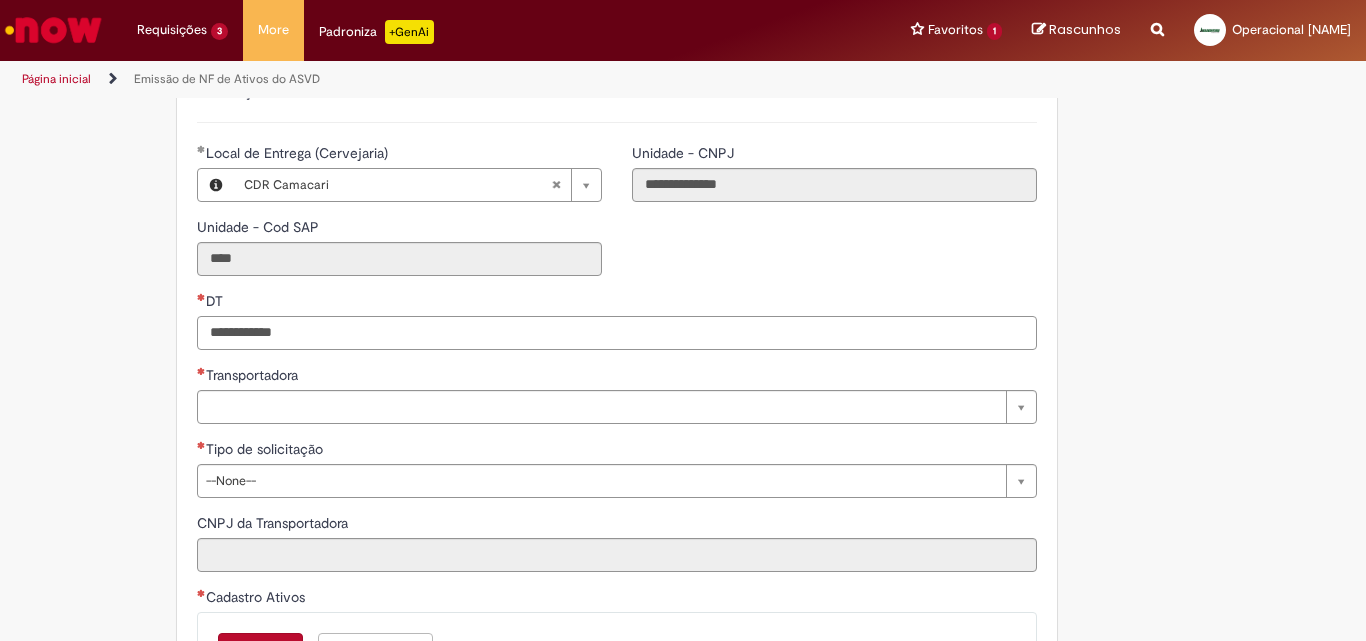 paste on "**********" 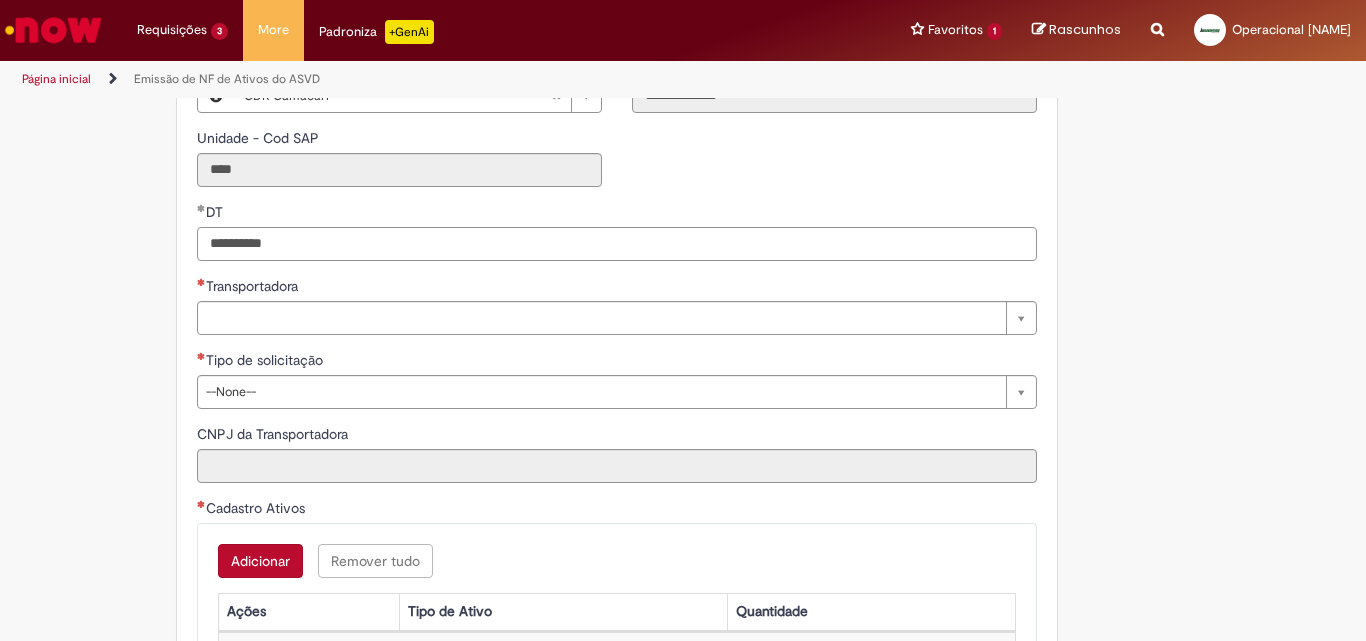 scroll, scrollTop: 667, scrollLeft: 0, axis: vertical 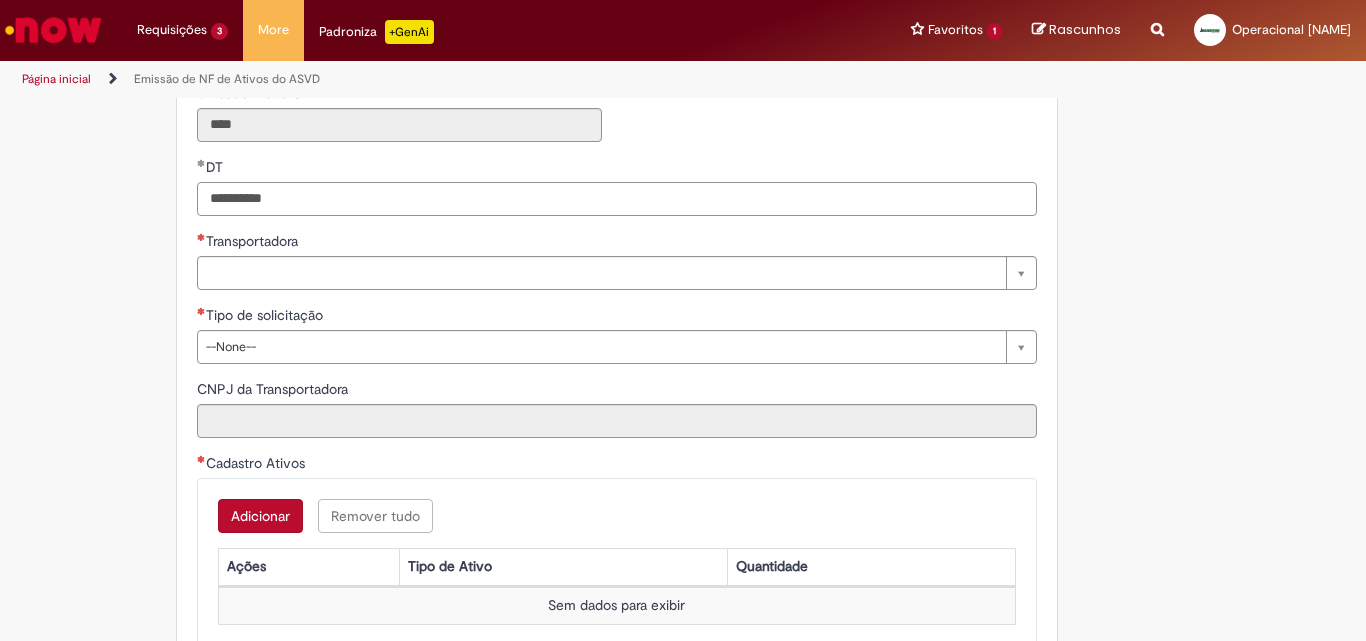 type on "**********" 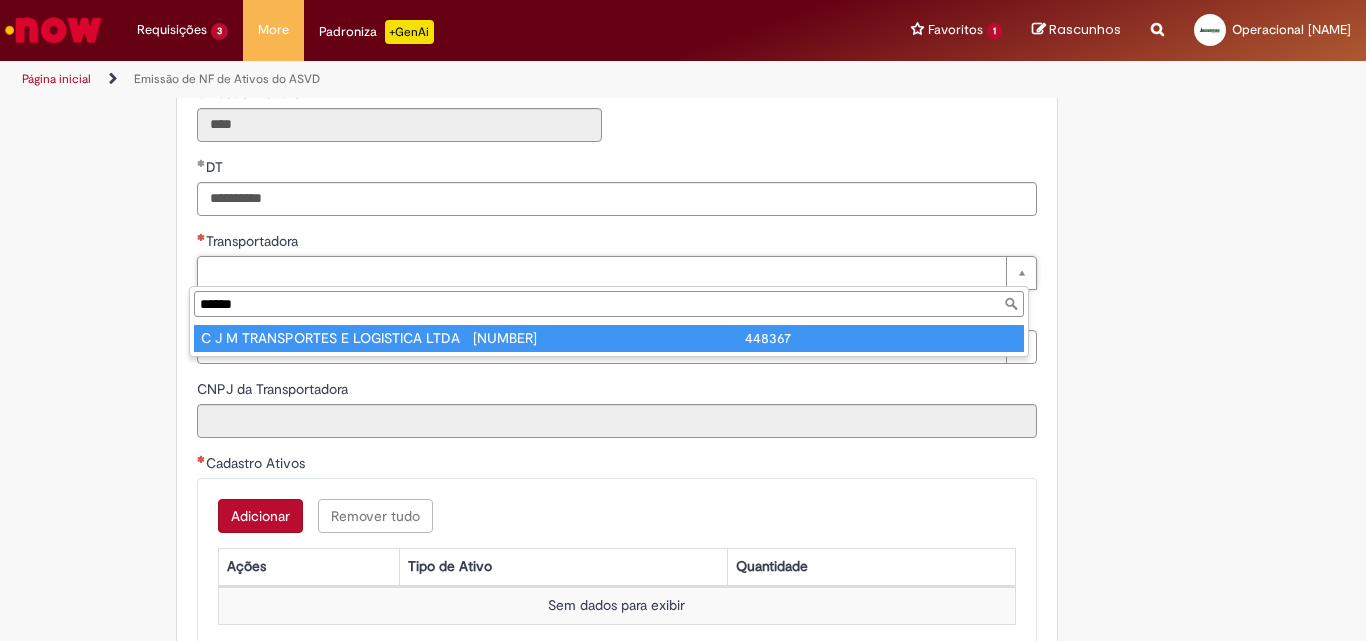 type on "*****" 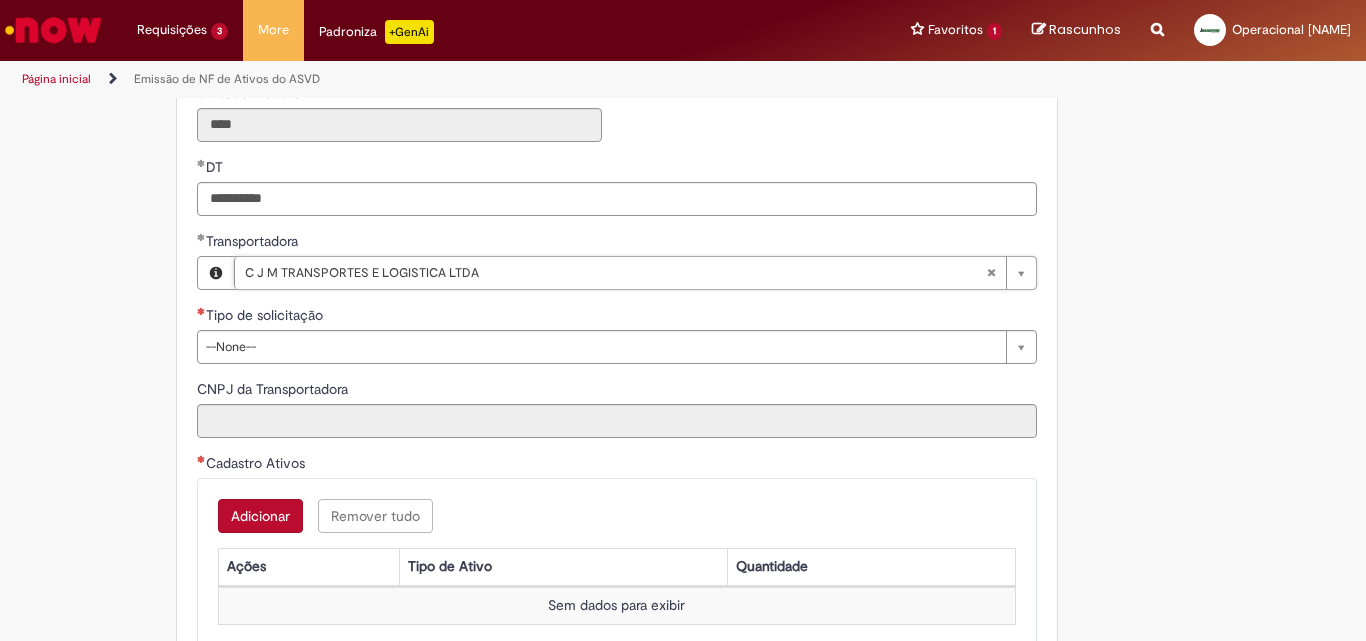 type on "**********" 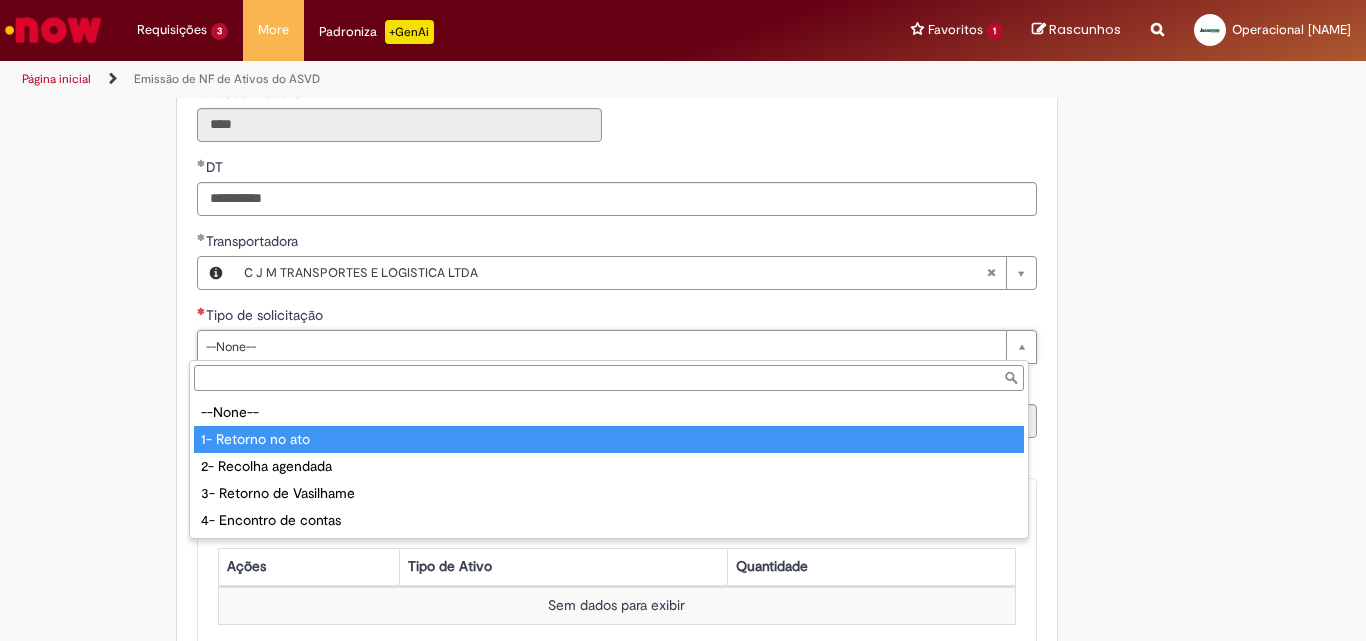 type on "**********" 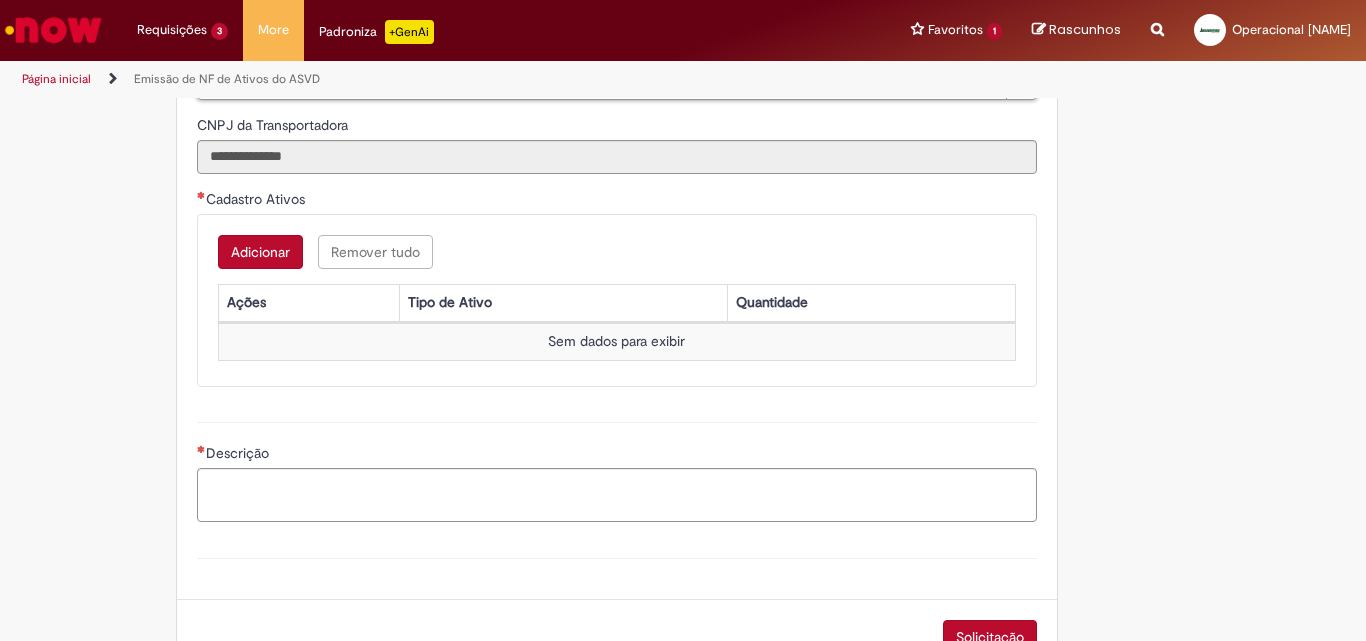 scroll, scrollTop: 933, scrollLeft: 0, axis: vertical 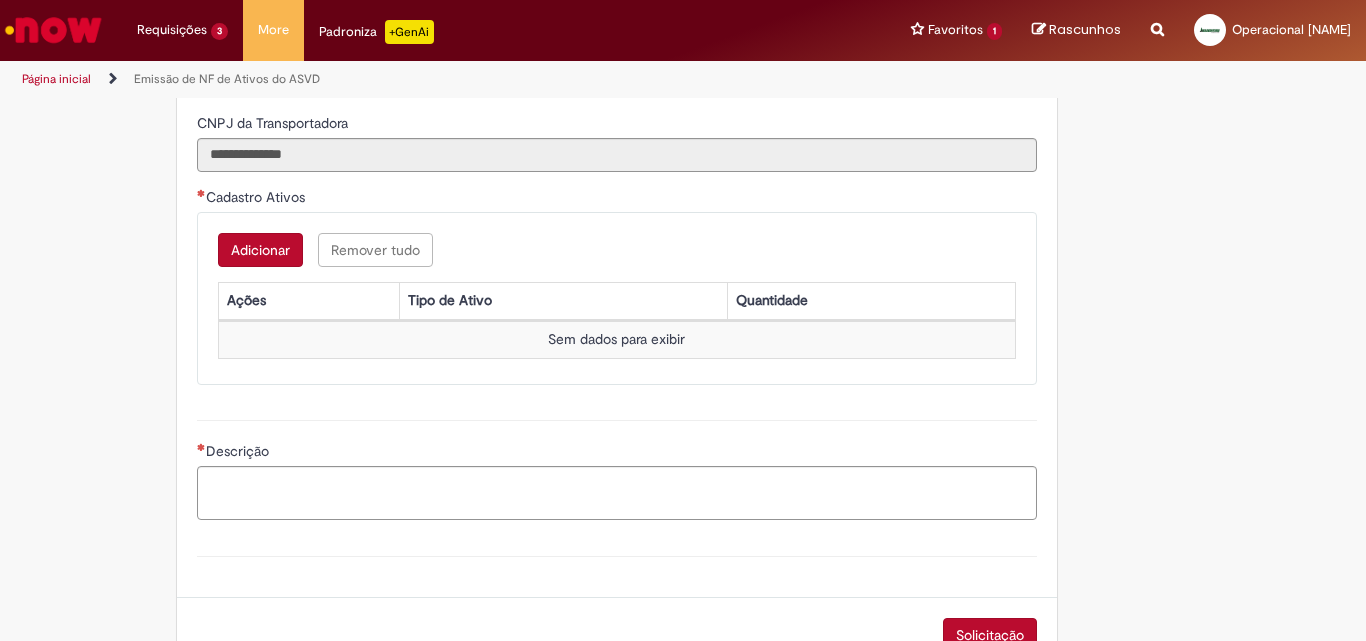 click on "Adicionar" at bounding box center [260, 250] 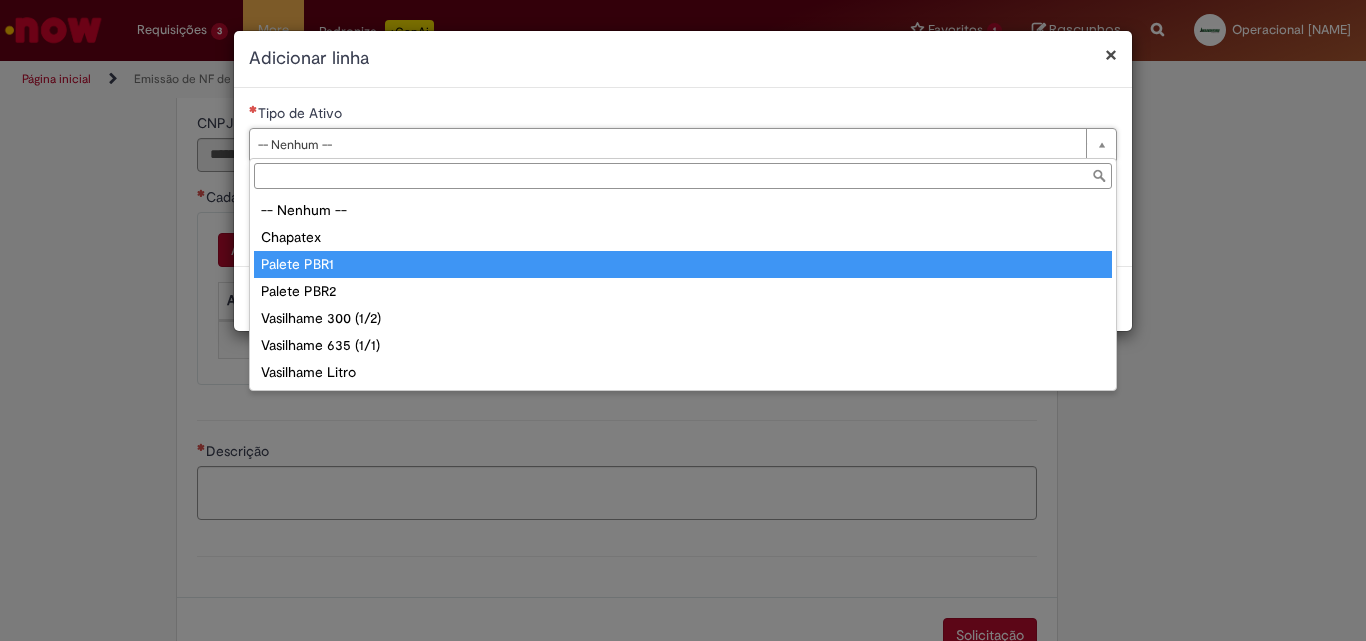 type on "**********" 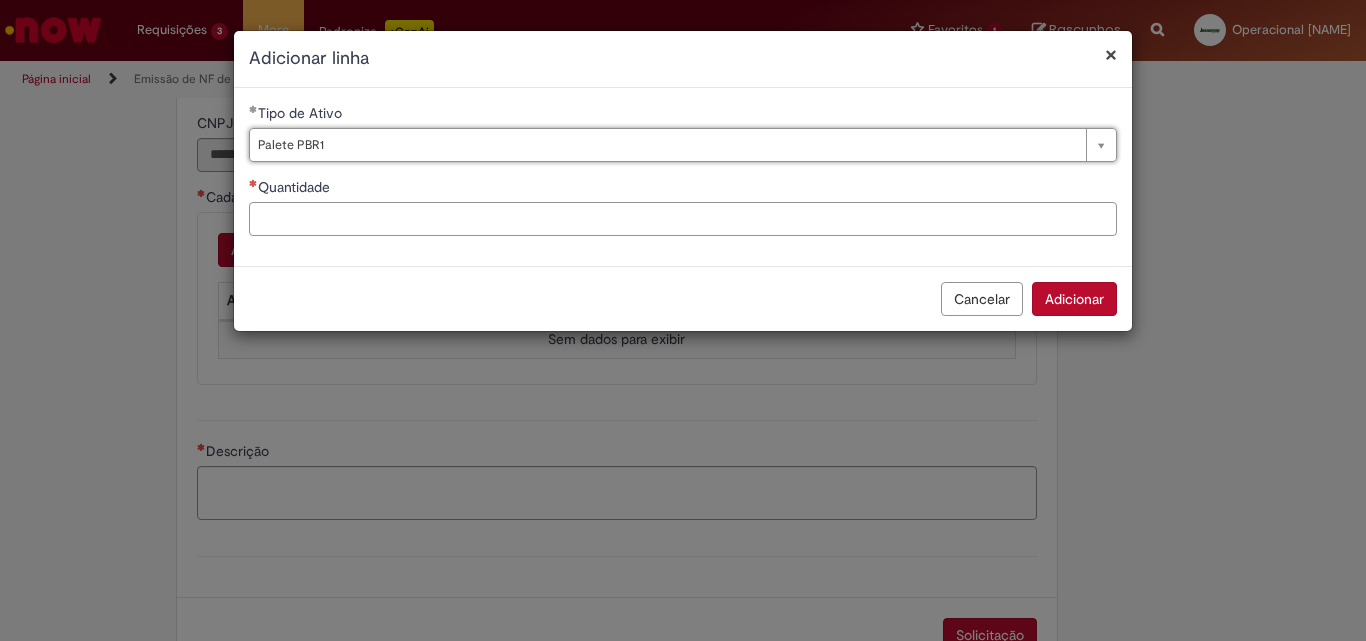 click on "Quantidade" at bounding box center [683, 219] 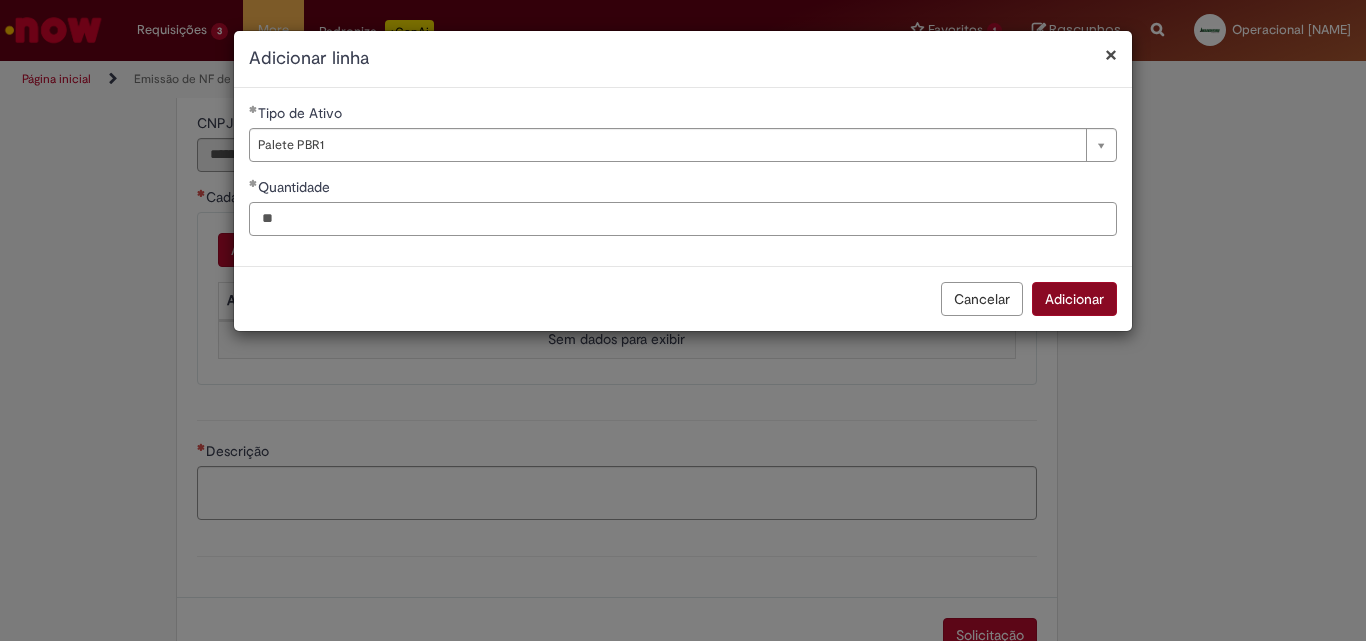 type on "**" 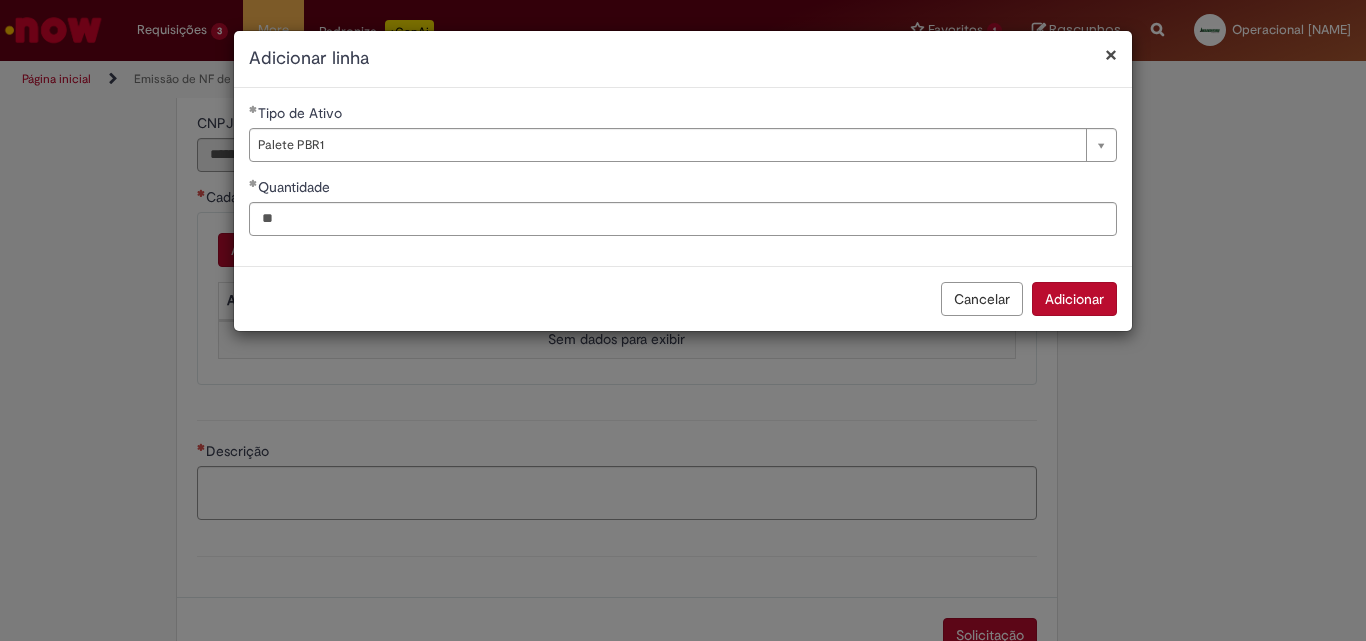click on "Adicionar" at bounding box center (1074, 299) 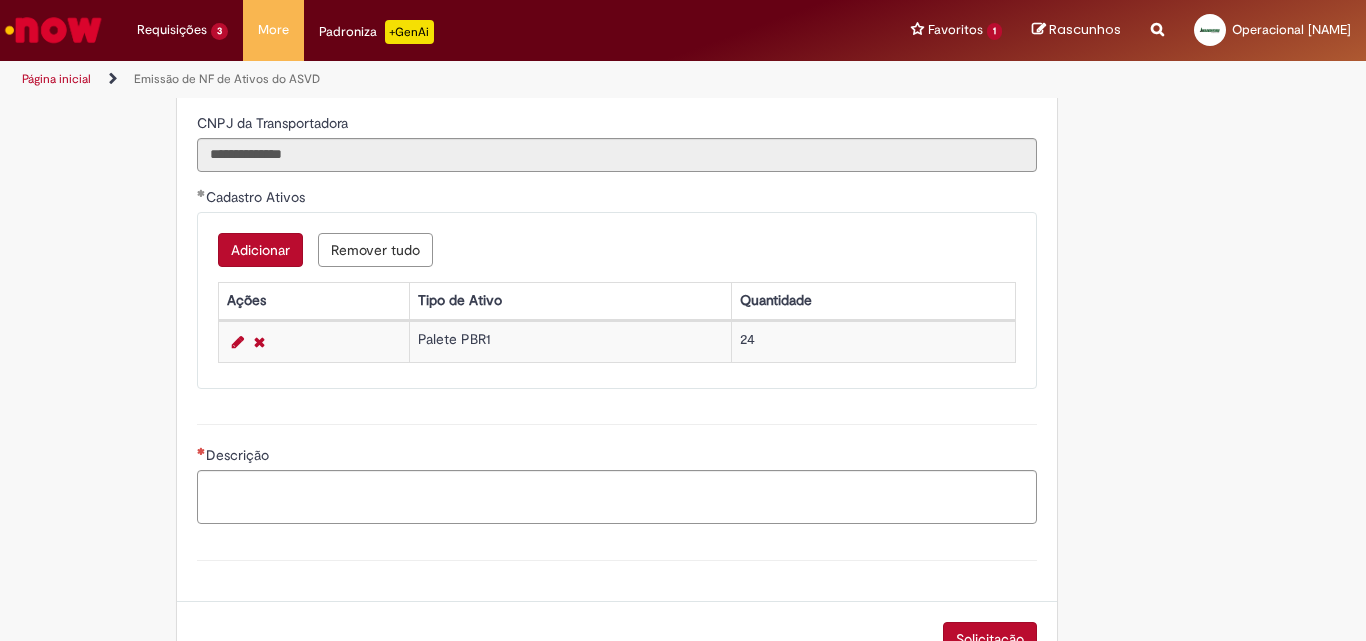 click on "Adicionar" at bounding box center (260, 250) 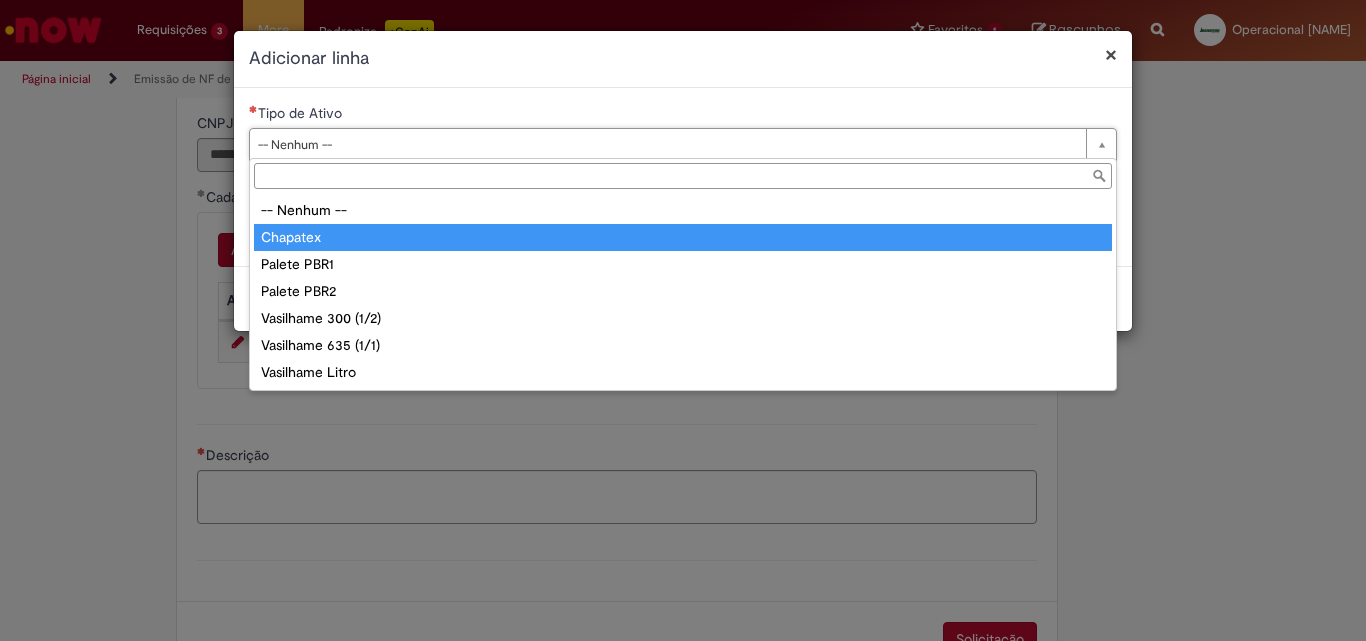 type on "********" 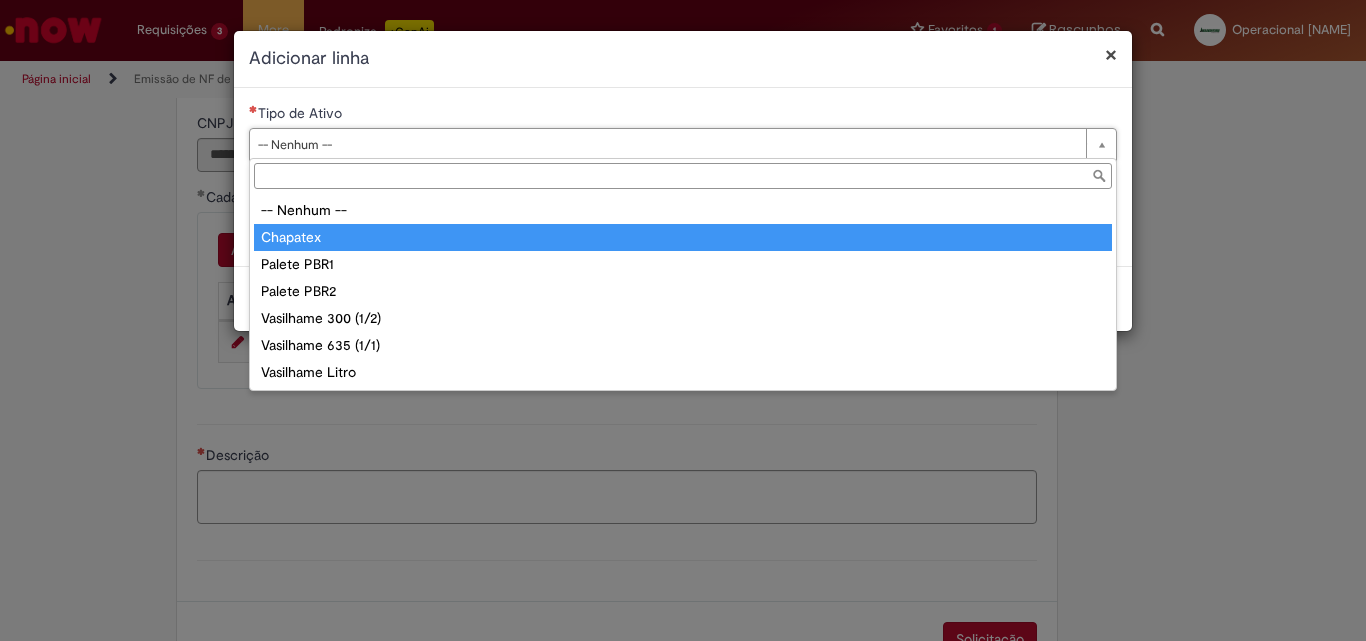 select on "********" 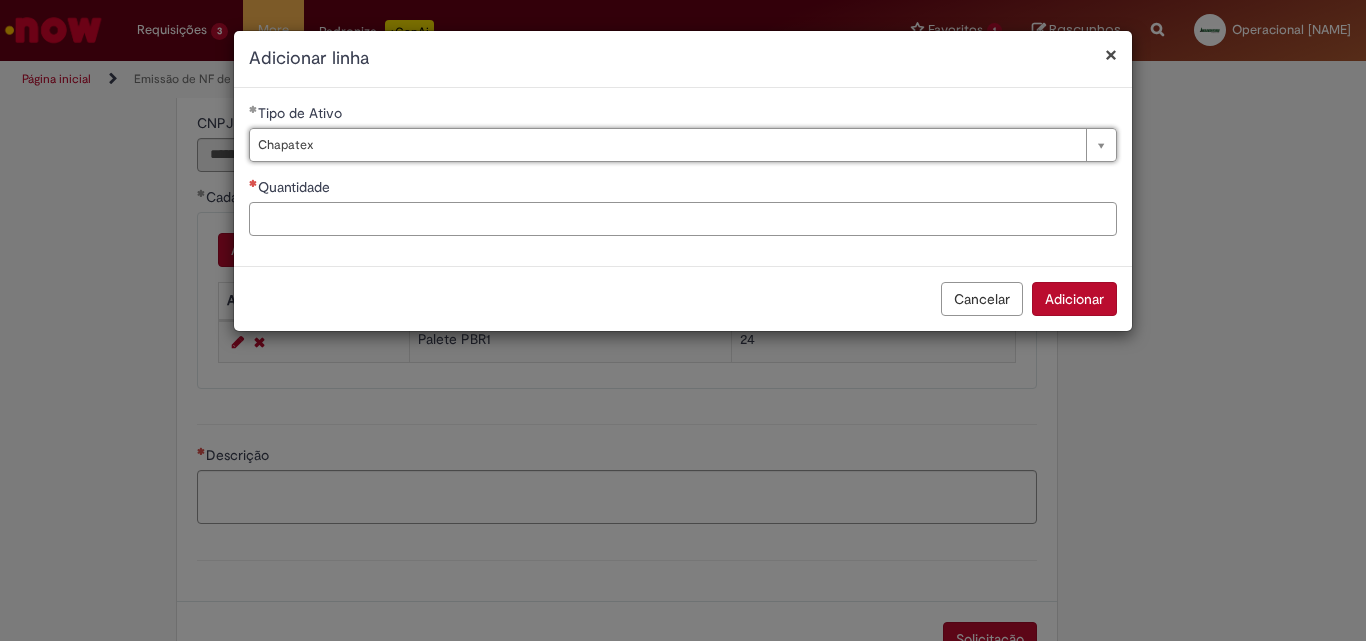 click on "Quantidade" at bounding box center [683, 219] 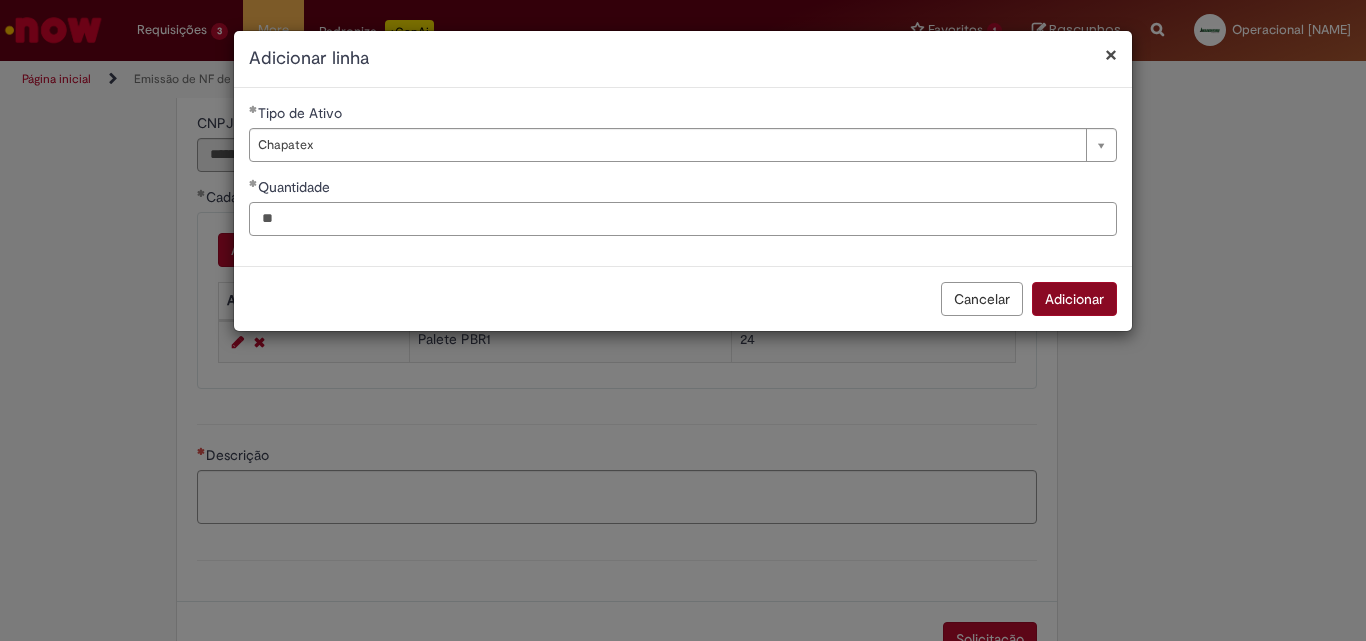 type on "**" 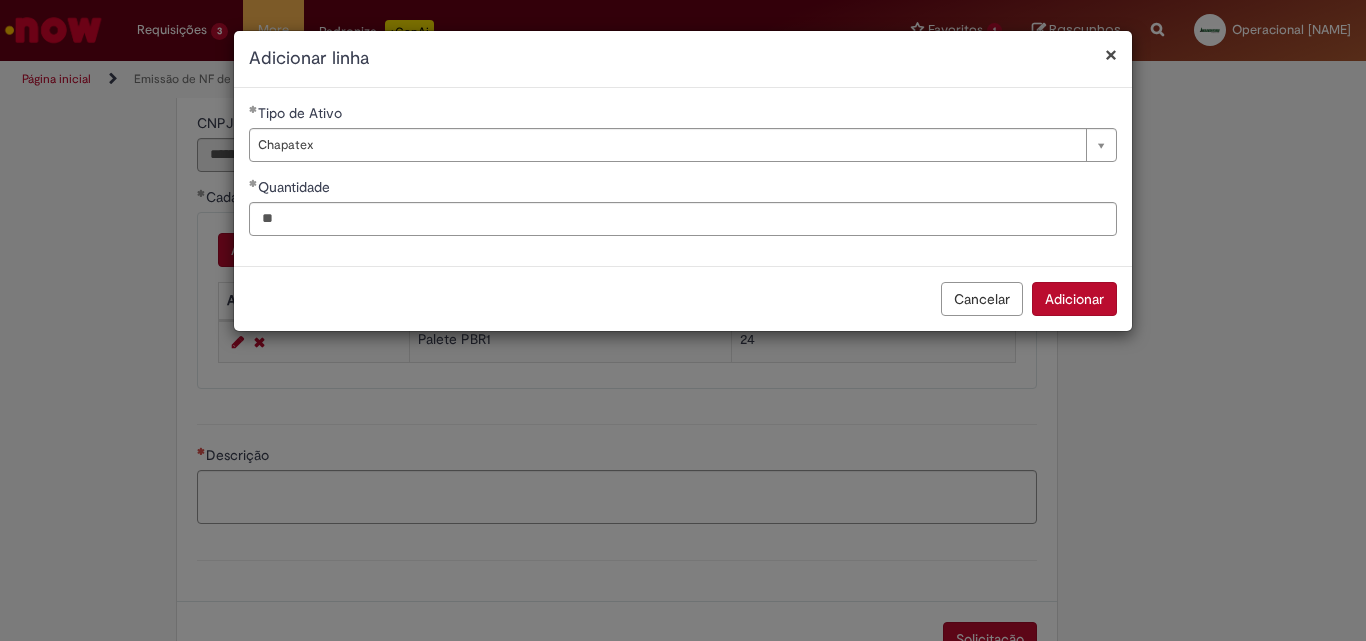 click on "Adicionar" at bounding box center [1074, 299] 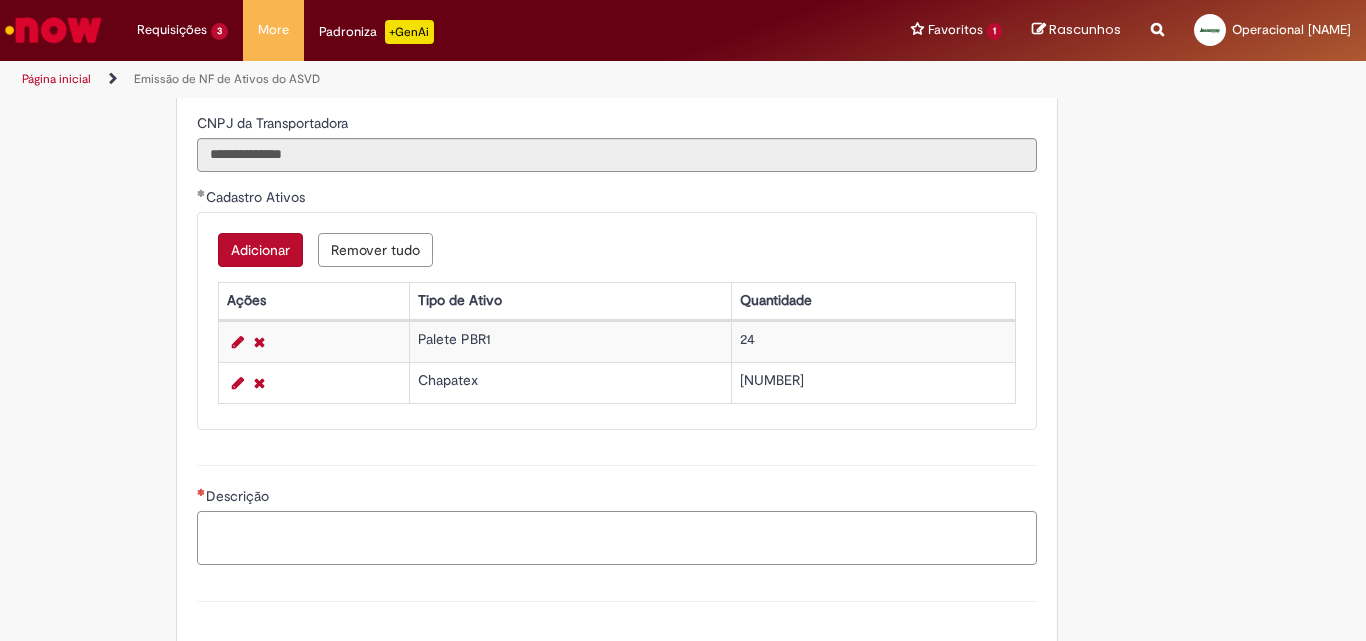 click on "Descrição" at bounding box center (617, 538) 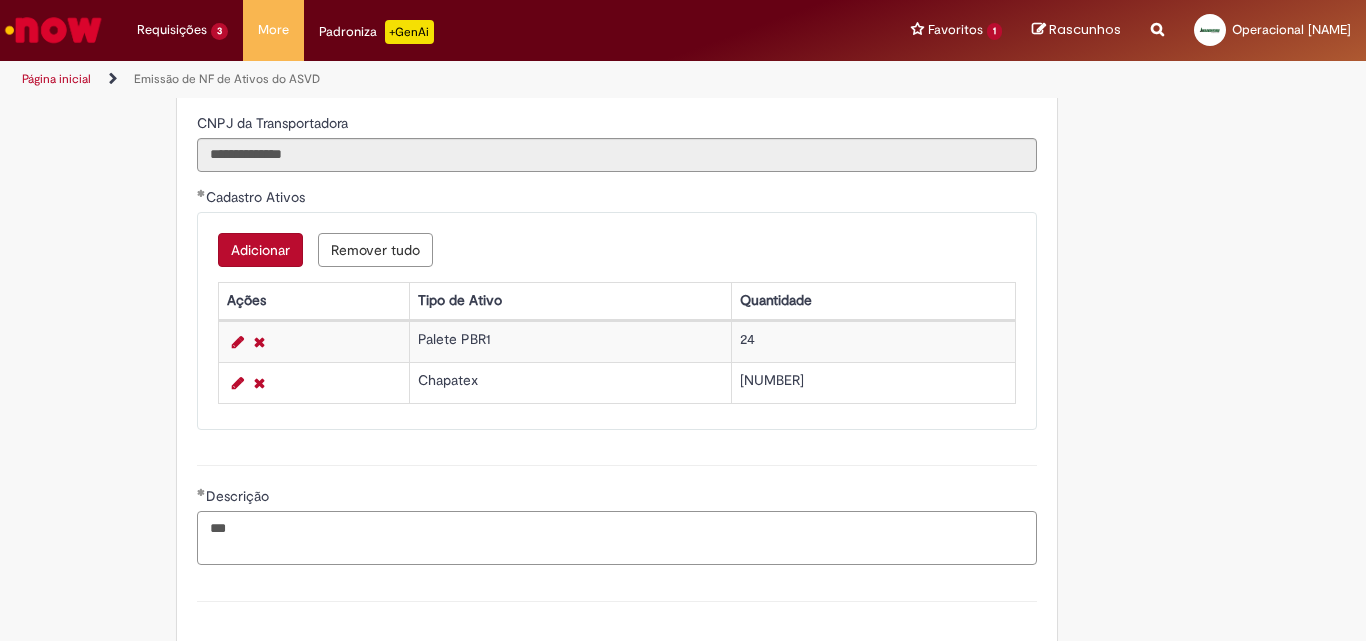 paste on "**********" 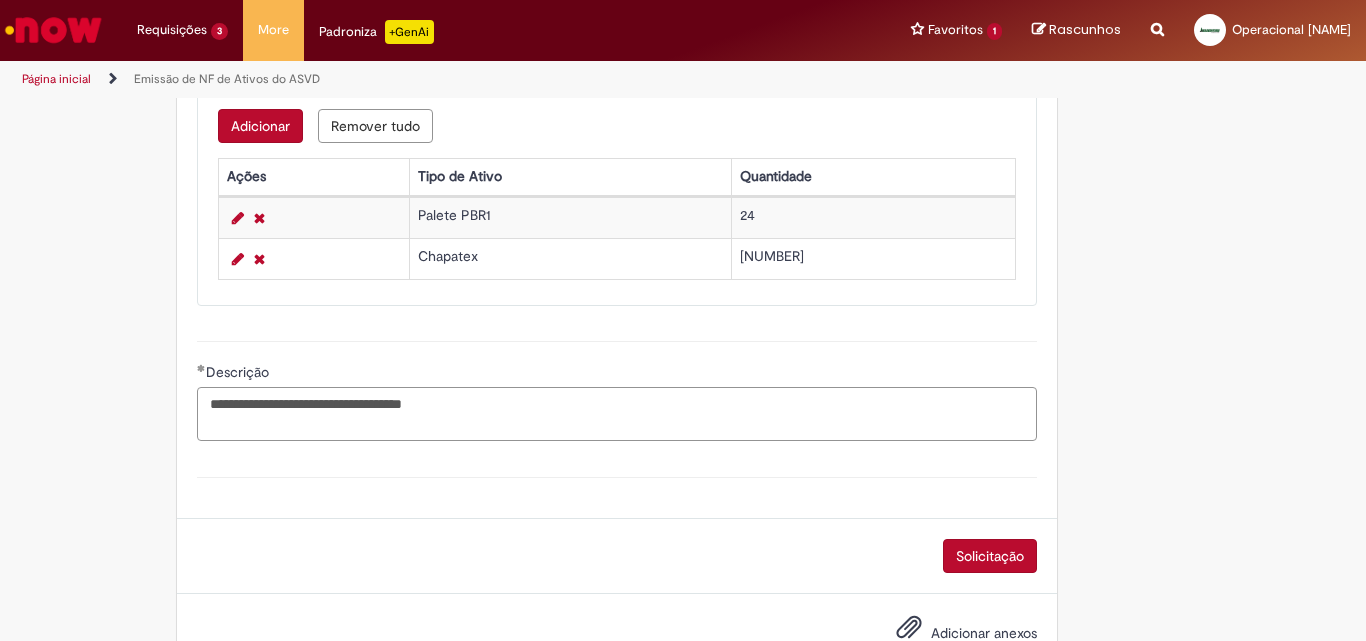 scroll, scrollTop: 1119, scrollLeft: 0, axis: vertical 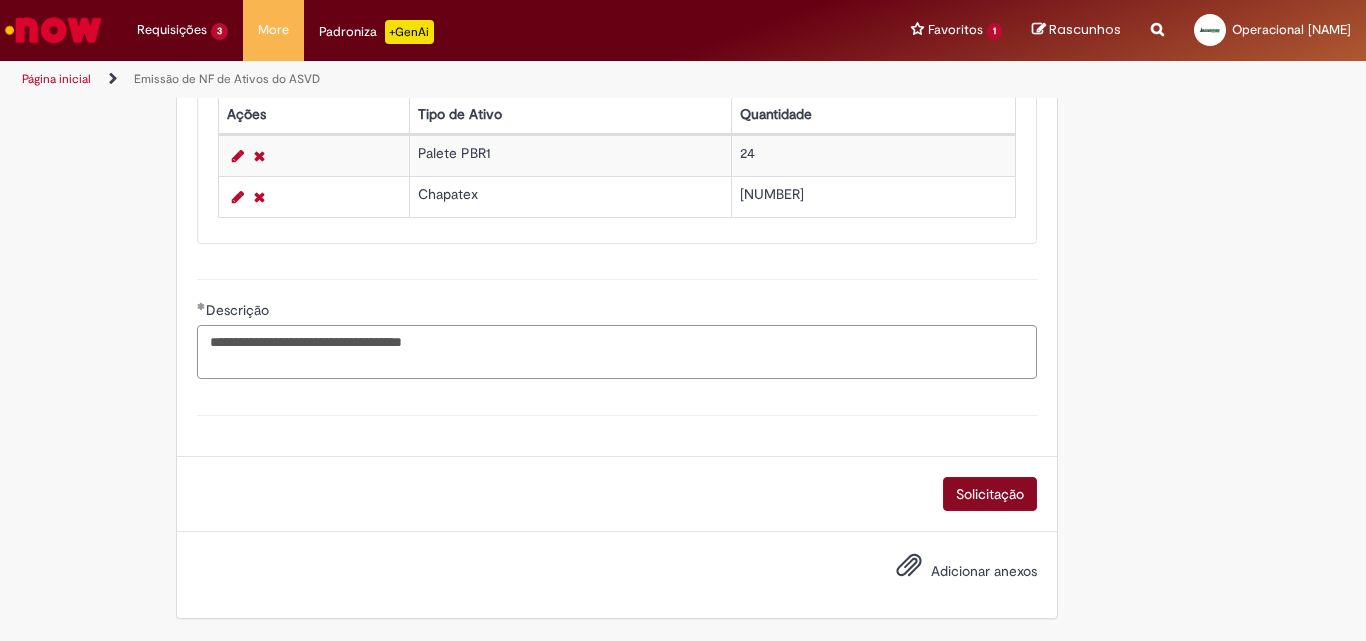 type on "**********" 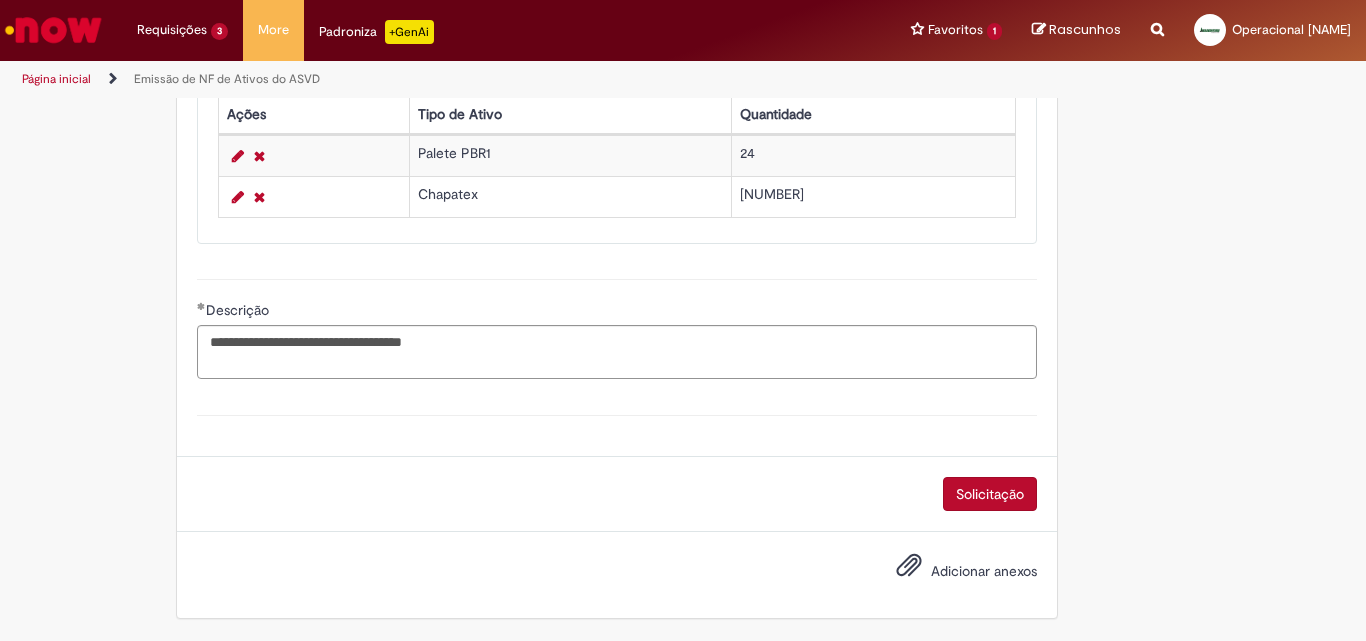 click on "Solicitação" at bounding box center [990, 494] 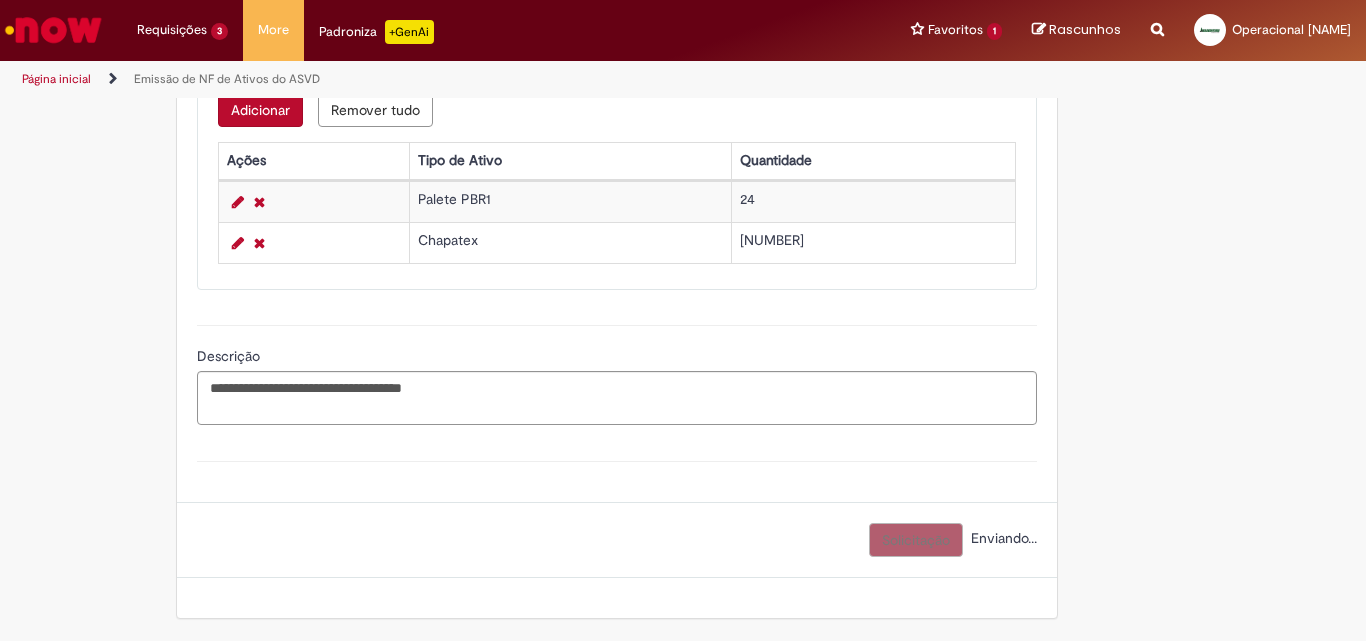 scroll, scrollTop: 1073, scrollLeft: 0, axis: vertical 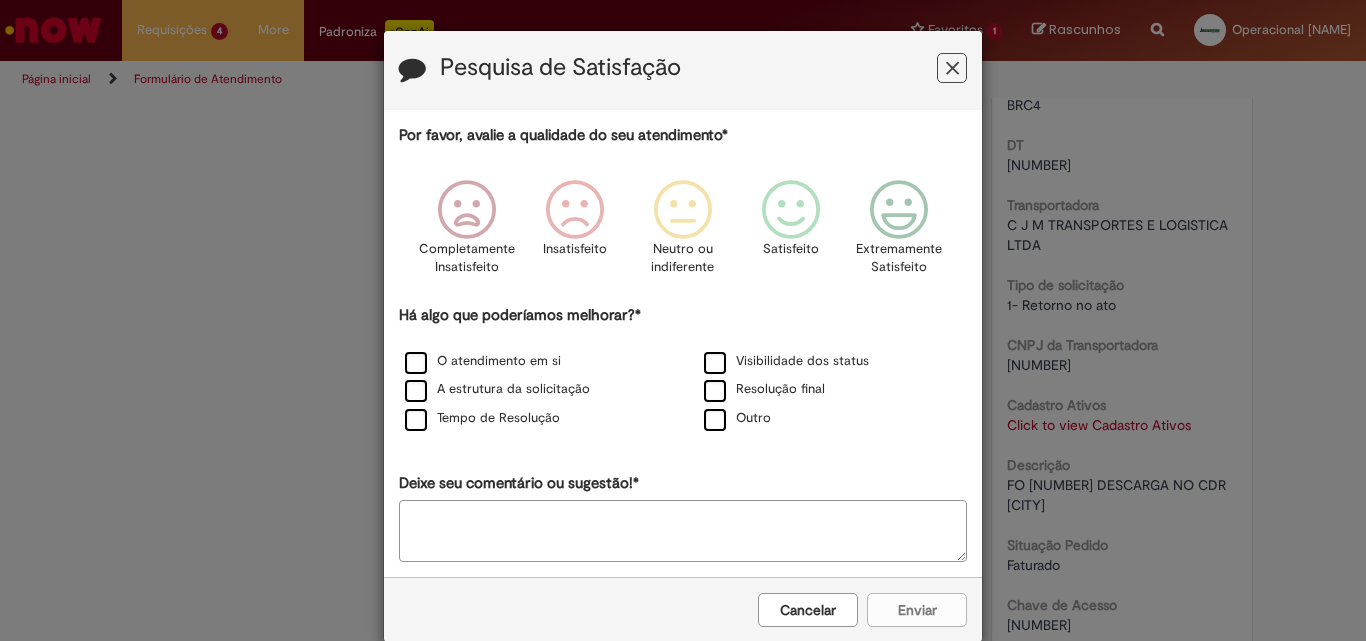 click on "Pesquisa de Satisfação
Por favor, avalie a qualidade do seu atendimento*
Completamente Insatisfeito
Insatisfeito
Neutro ou indiferente
Satisfeito
Extremamente Satisfeito
Há algo que poderíamos melhorar?*
O atendimento em si
Visibilidade dos status
A estrutura da solicitação
Resolução final
Tempo de Resolução
Outro
Deixe seu comentário ou sugestão!*
Cancelar   Enviar" at bounding box center [683, 320] 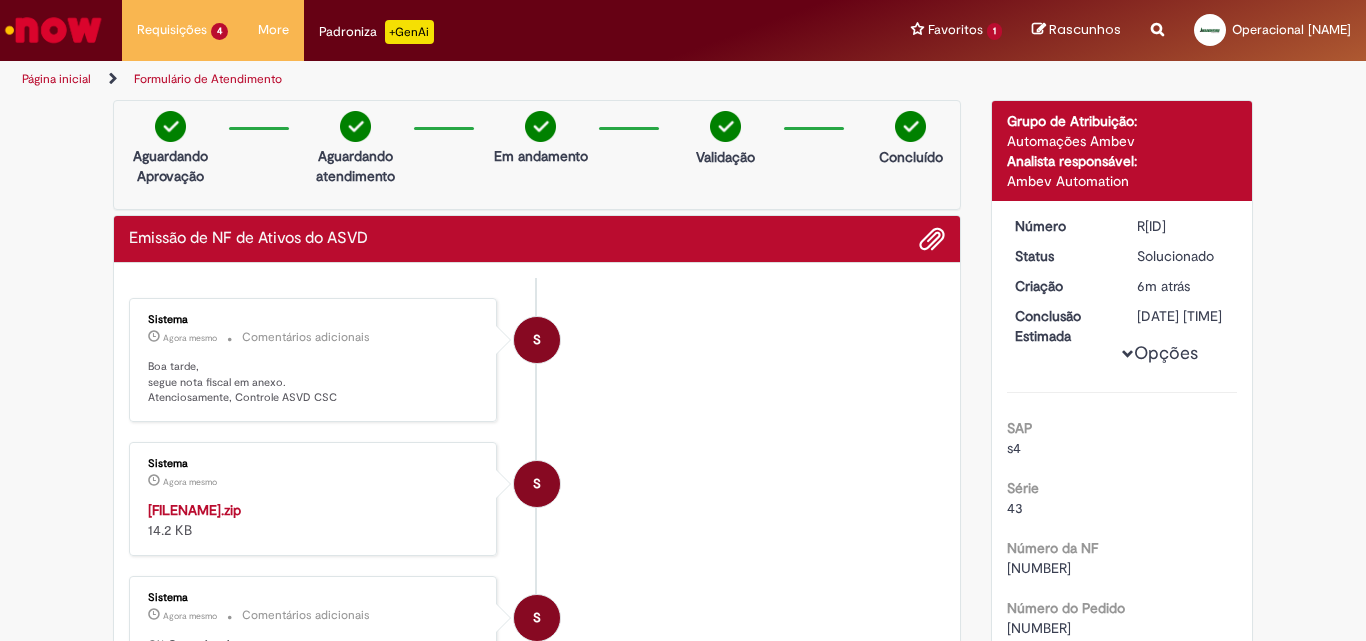 scroll, scrollTop: 267, scrollLeft: 0, axis: vertical 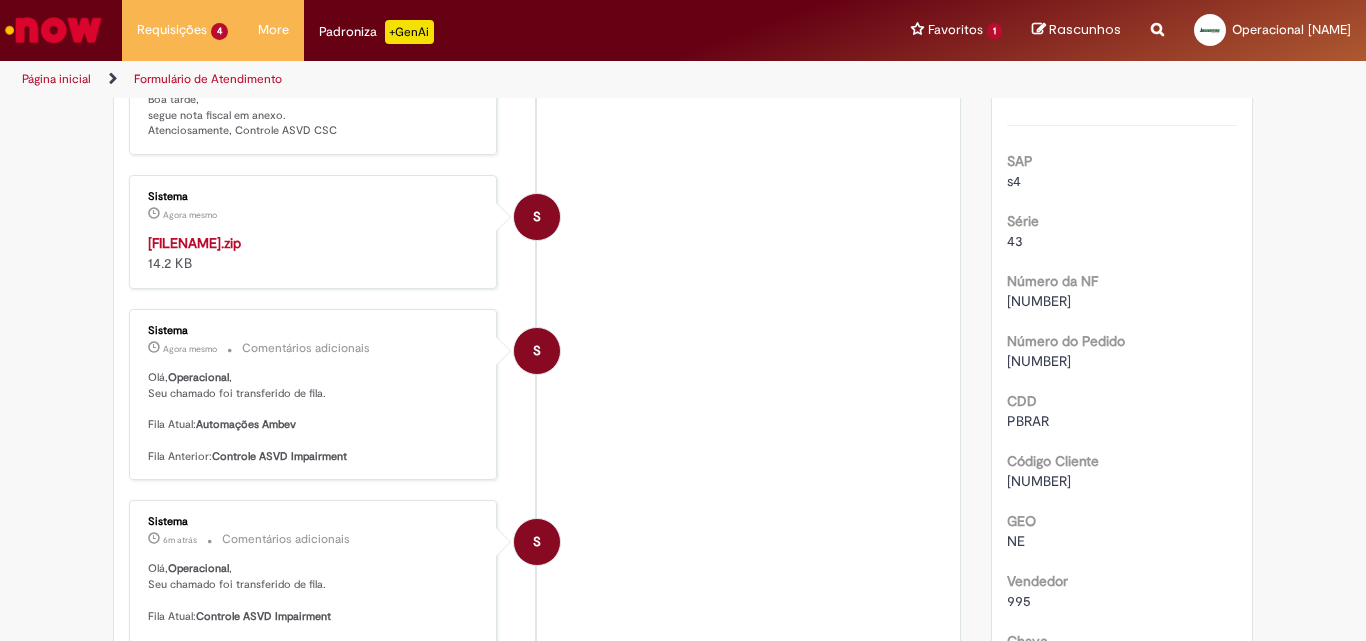 click on "[FILENAME].zip" at bounding box center [194, 243] 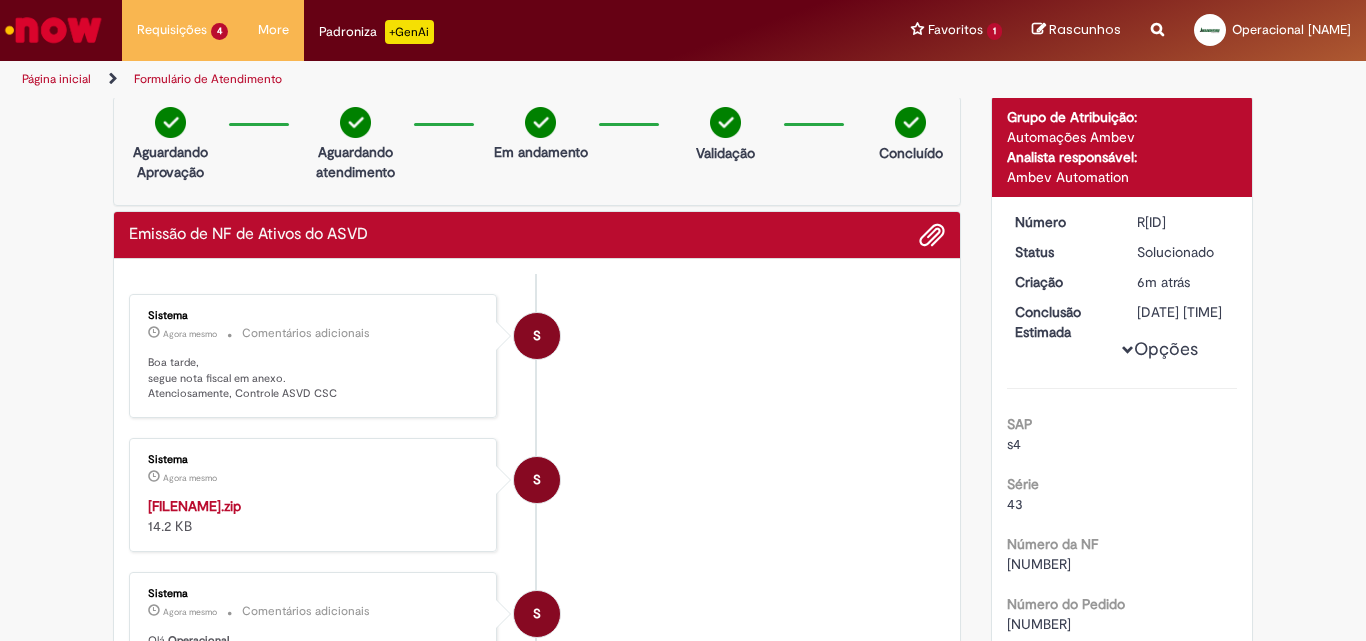 scroll, scrollTop: 0, scrollLeft: 0, axis: both 